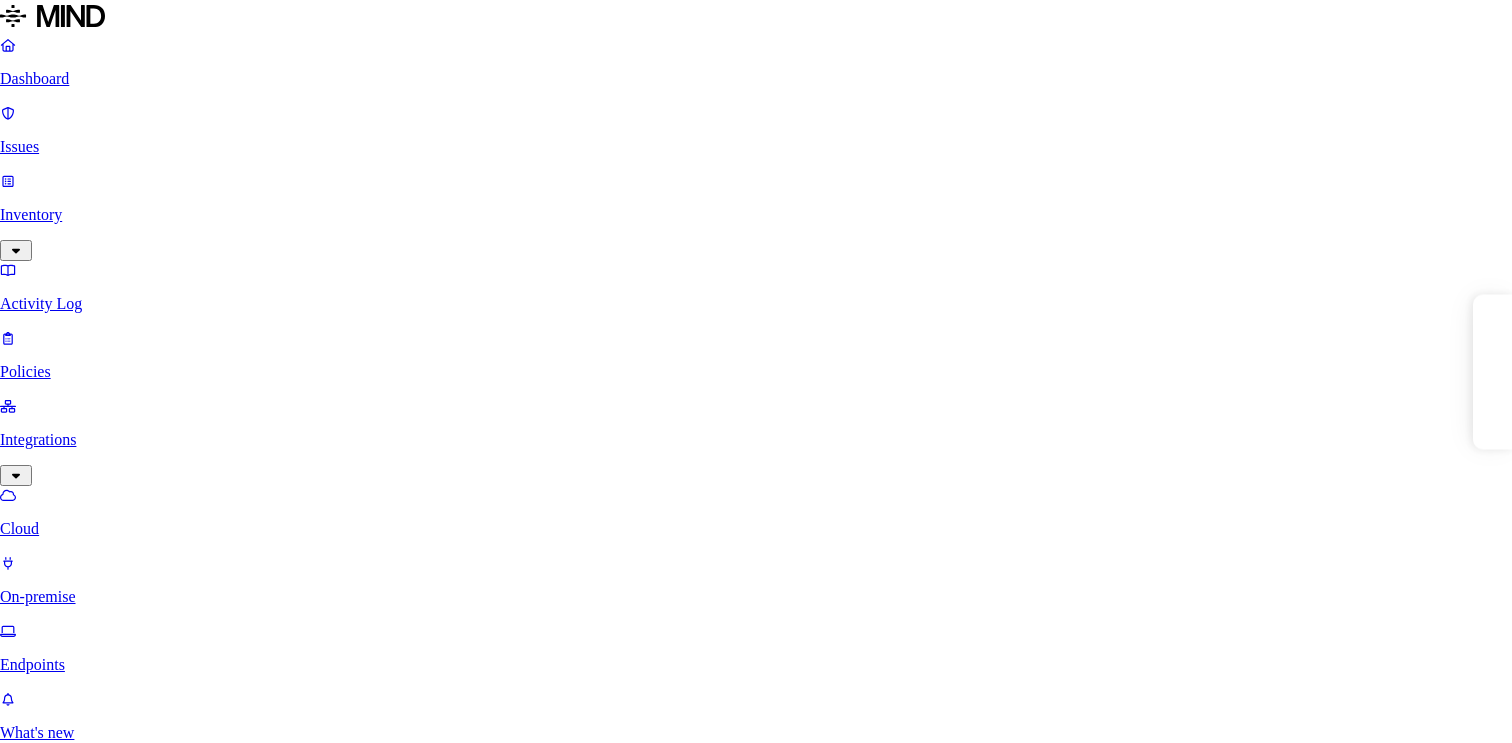 scroll, scrollTop: 0, scrollLeft: 0, axis: both 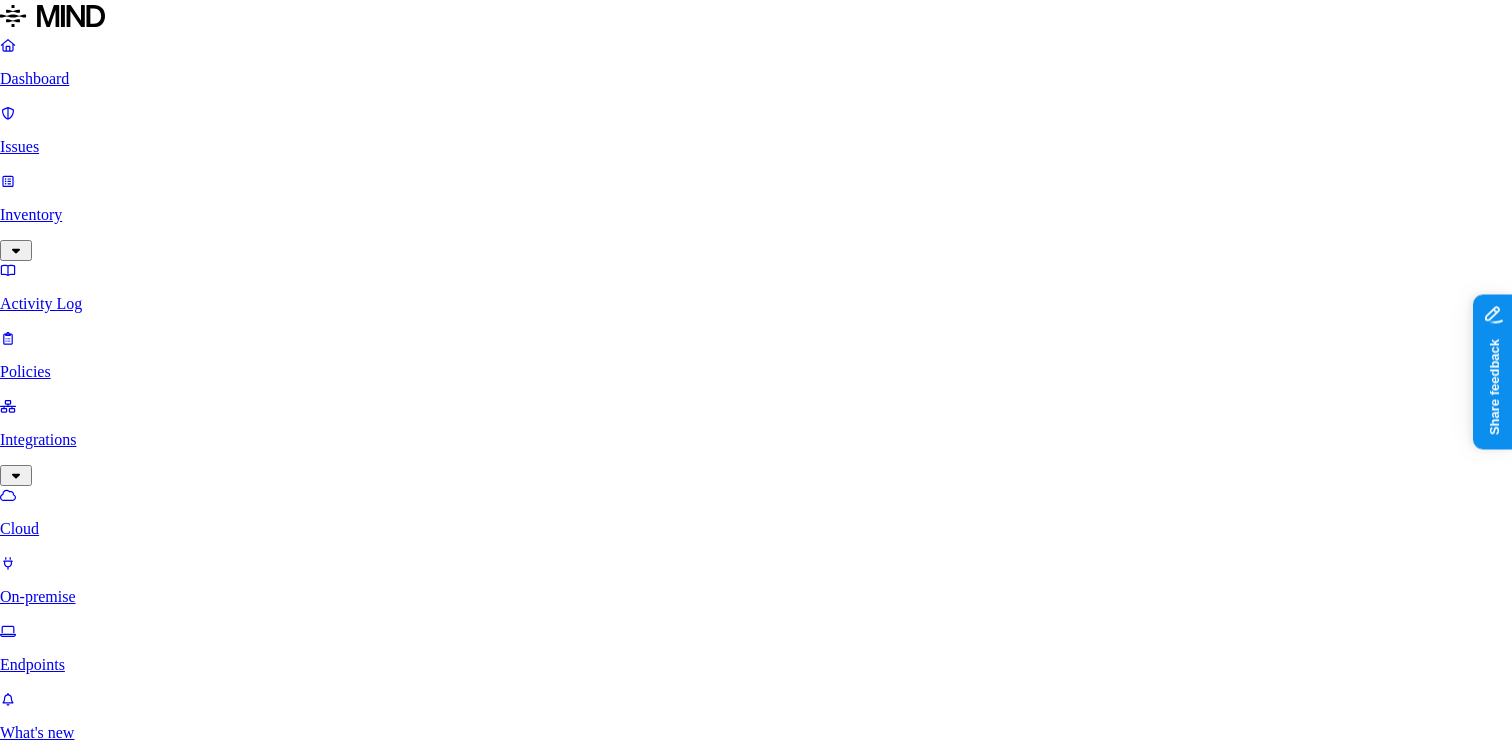 click on "Add" at bounding box center [20, 6177] 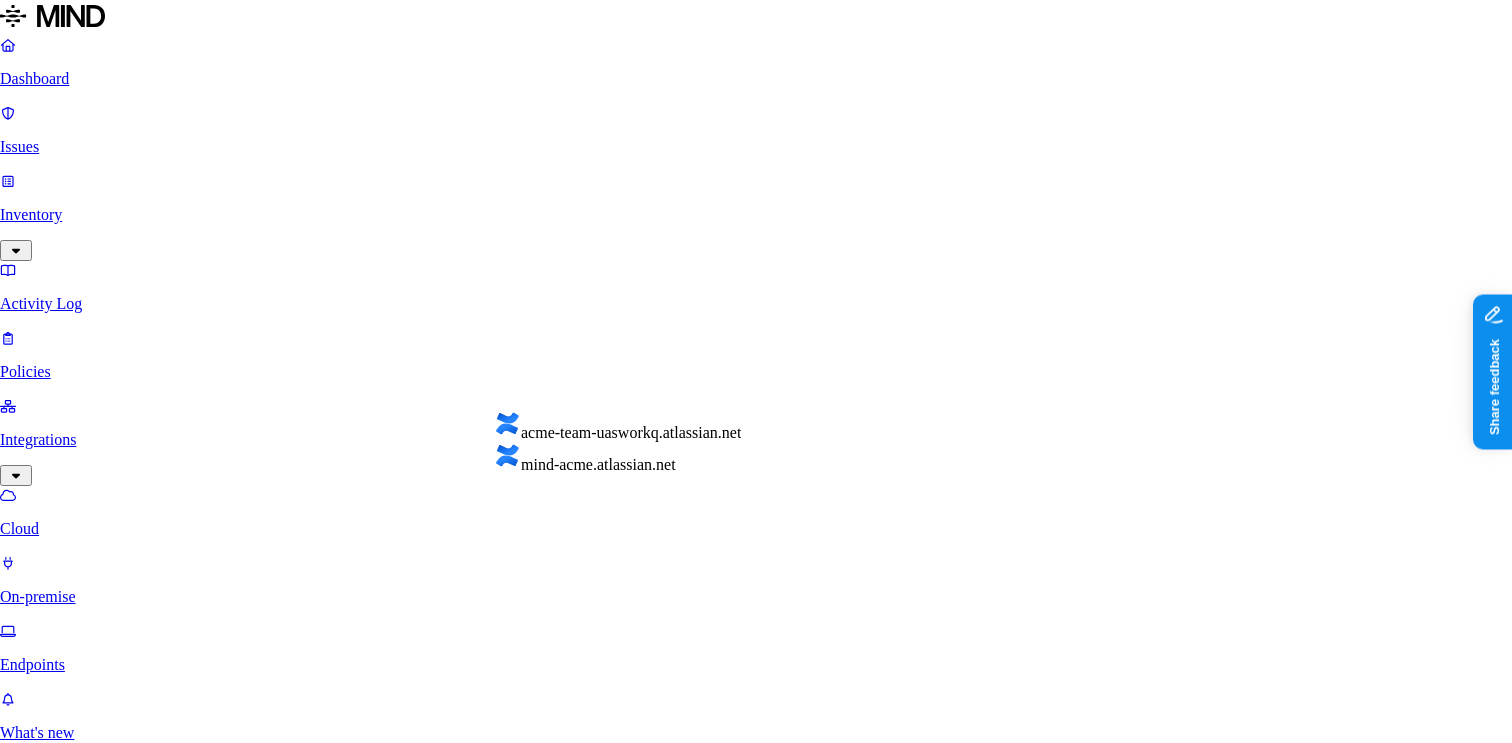 click on "Select integration site" at bounding box center [79, 5303] 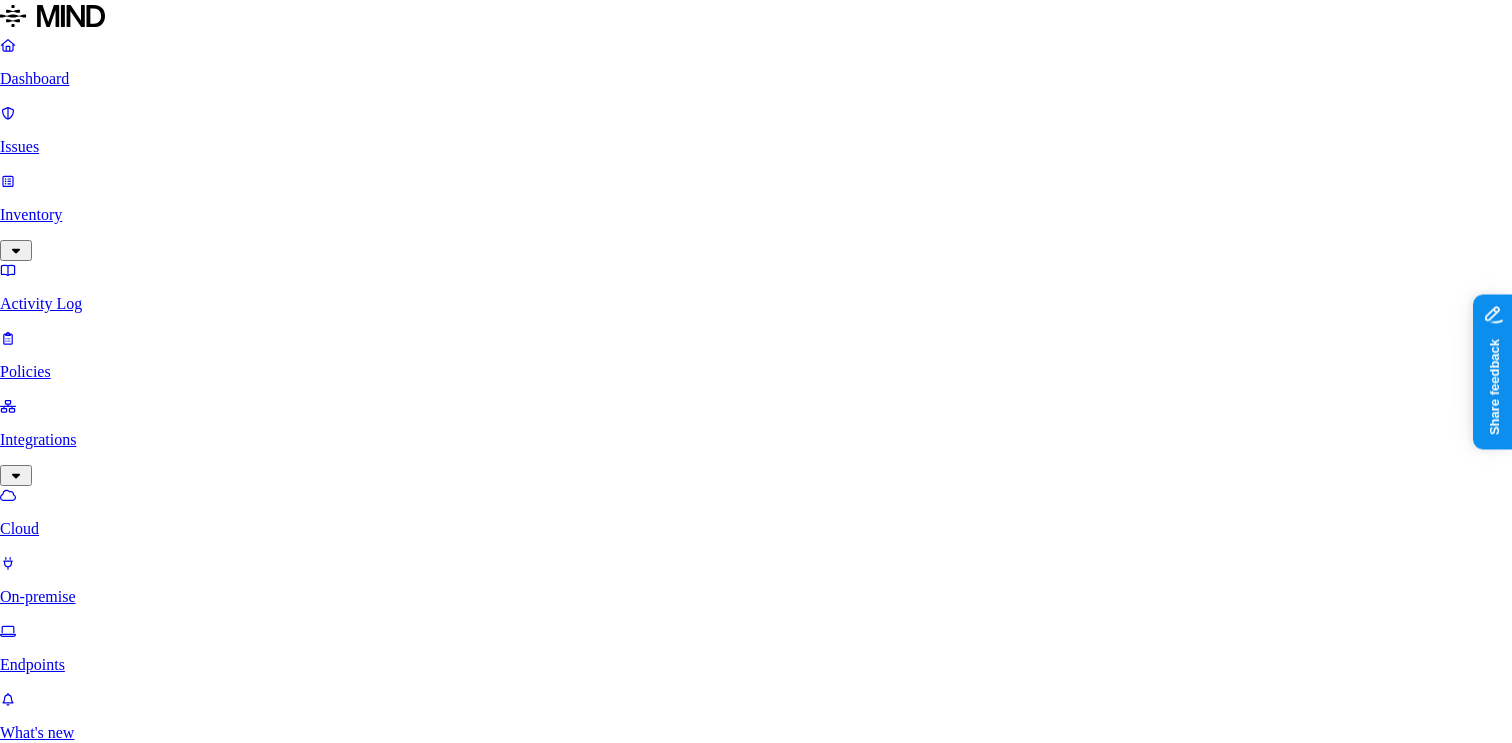 click on "Add" at bounding box center [78, 5340] 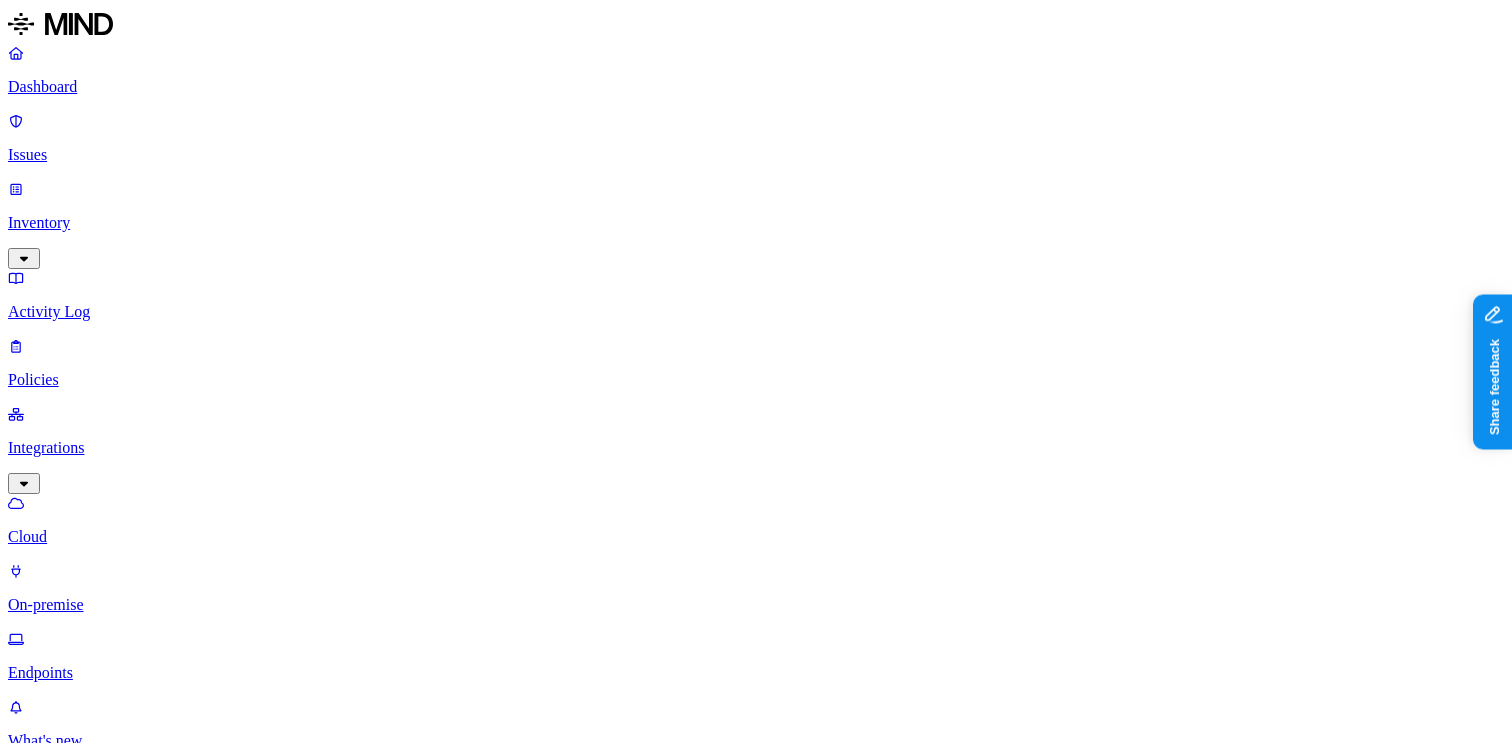 scroll, scrollTop: 0, scrollLeft: 0, axis: both 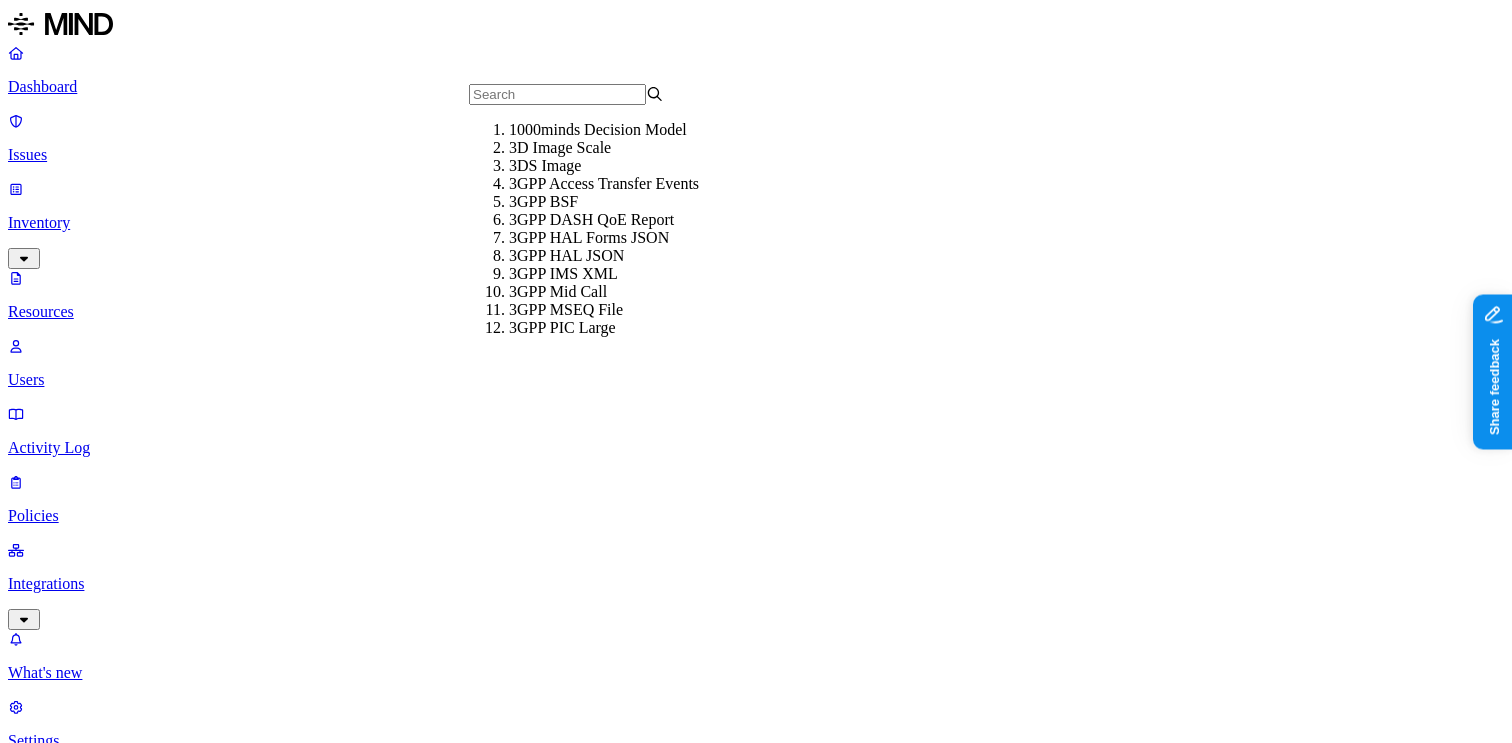 click on "Kind" at bounding box center (29, 1069) 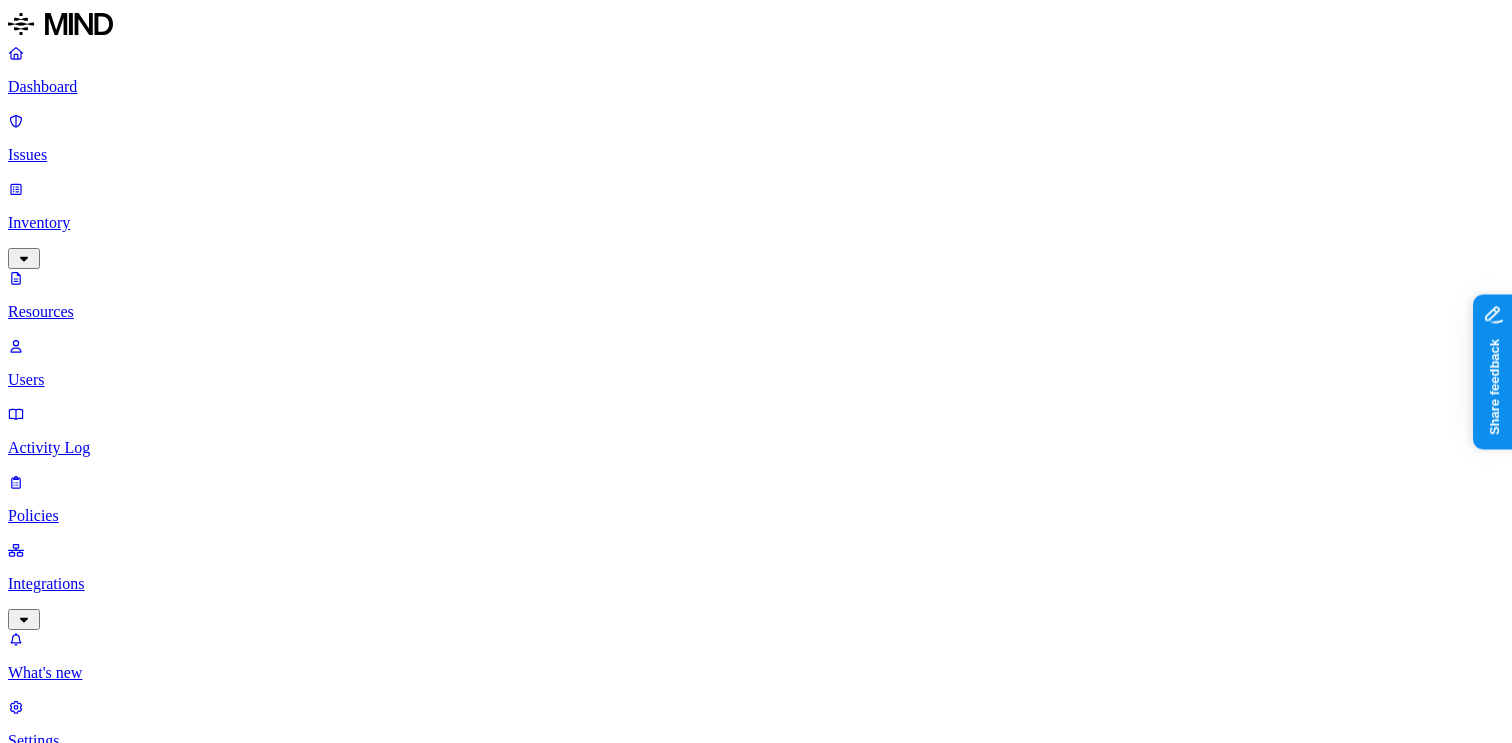click on "Resources" at bounding box center (756, 1004) 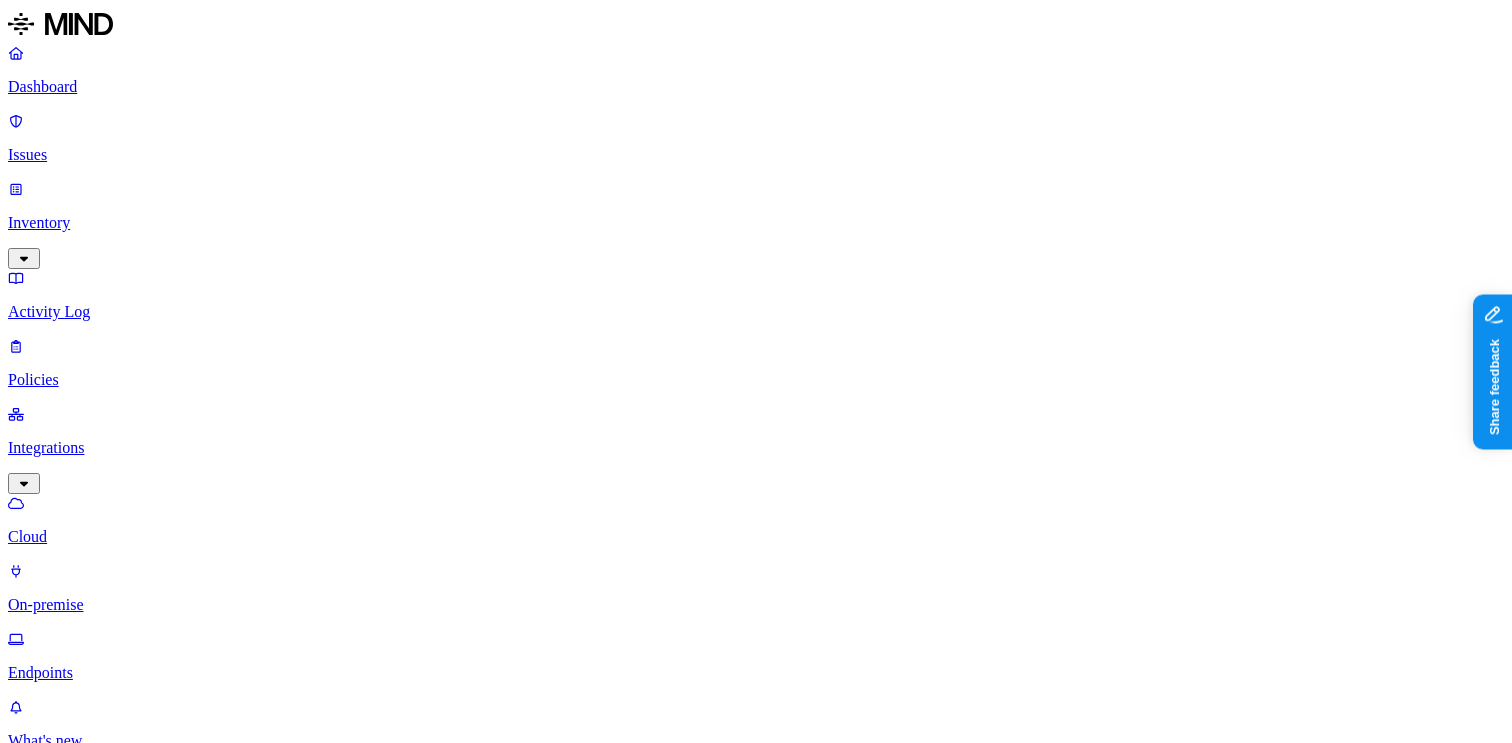 click on "Add Integration" at bounding box center [68, 1116] 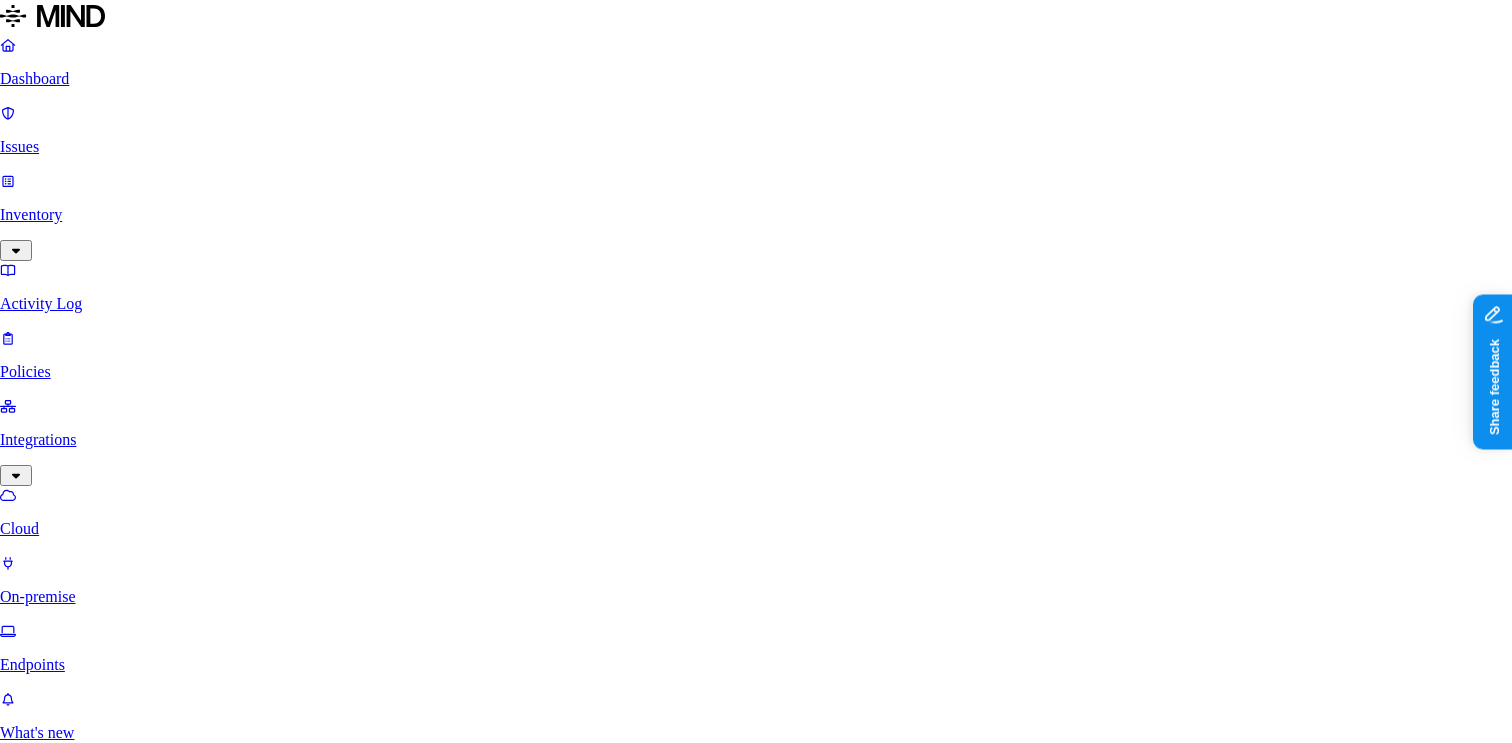 scroll, scrollTop: 340, scrollLeft: 0, axis: vertical 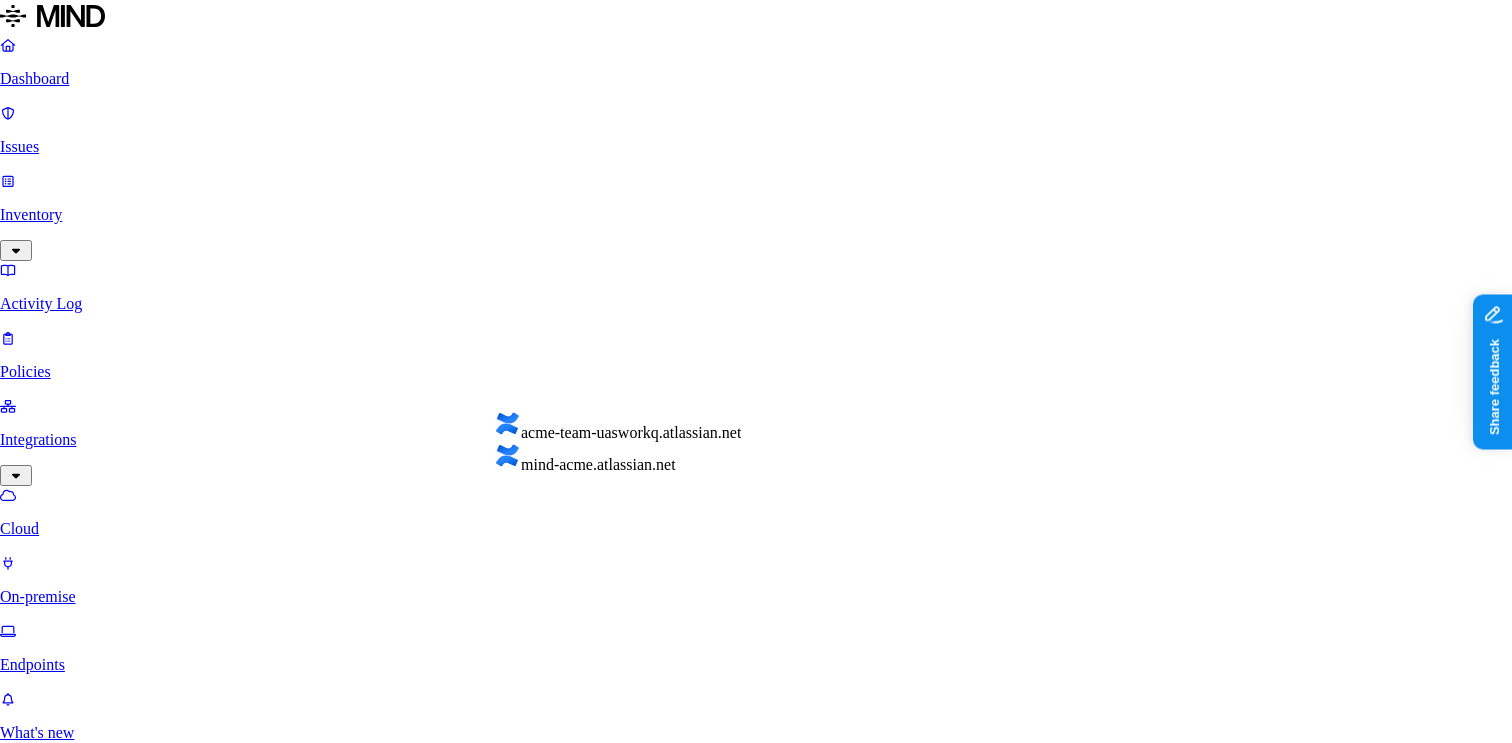 click on "Select integration site" at bounding box center [79, 5303] 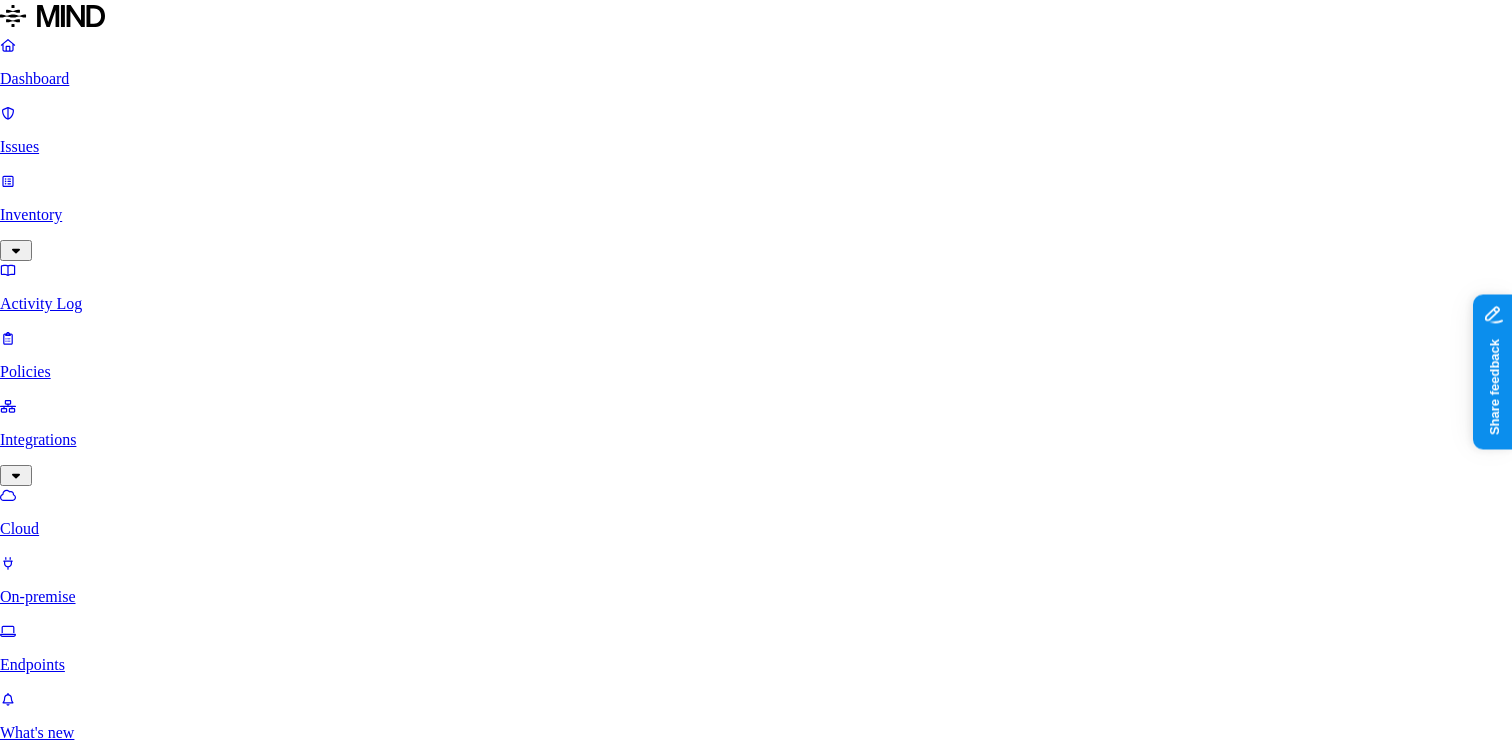 click on "Add" at bounding box center (78, 5340) 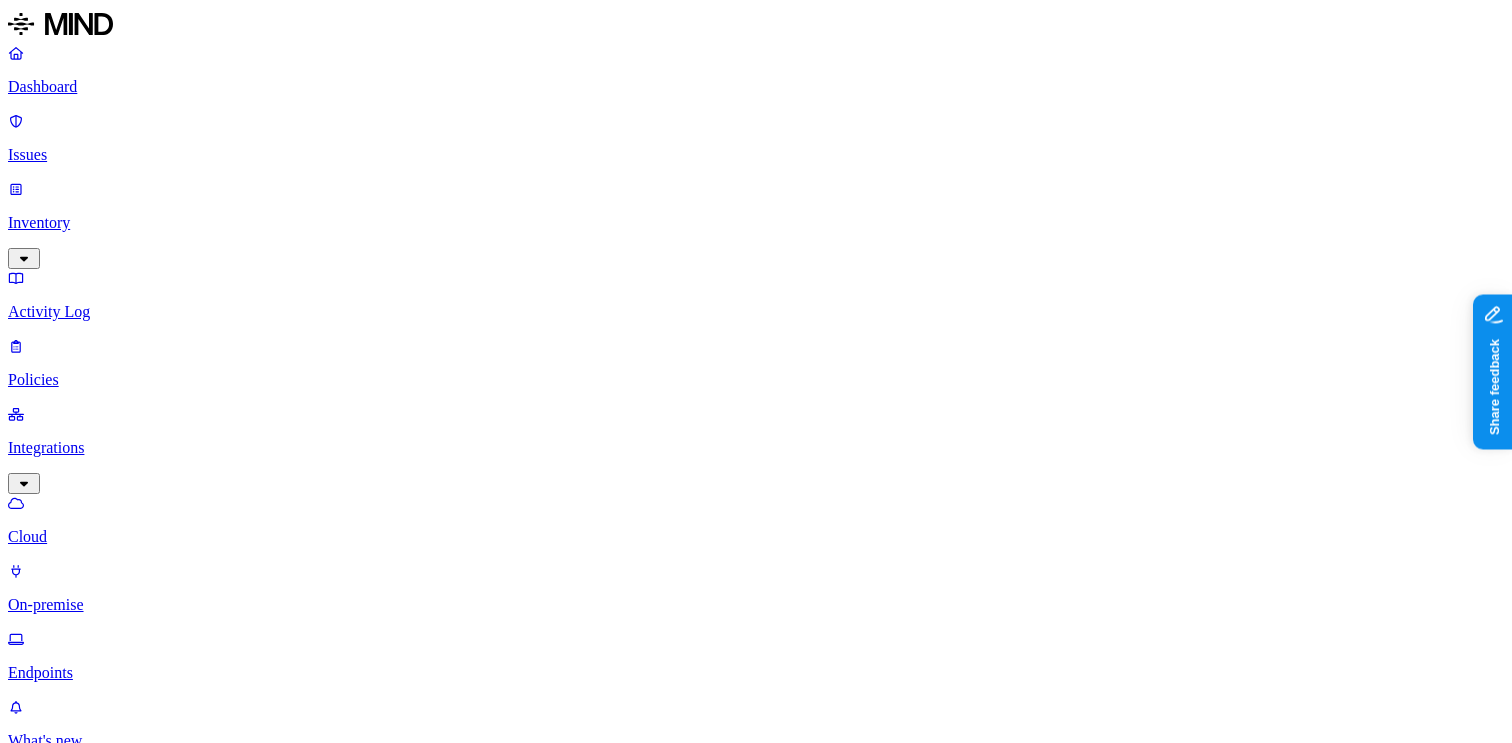 scroll, scrollTop: 31, scrollLeft: 0, axis: vertical 